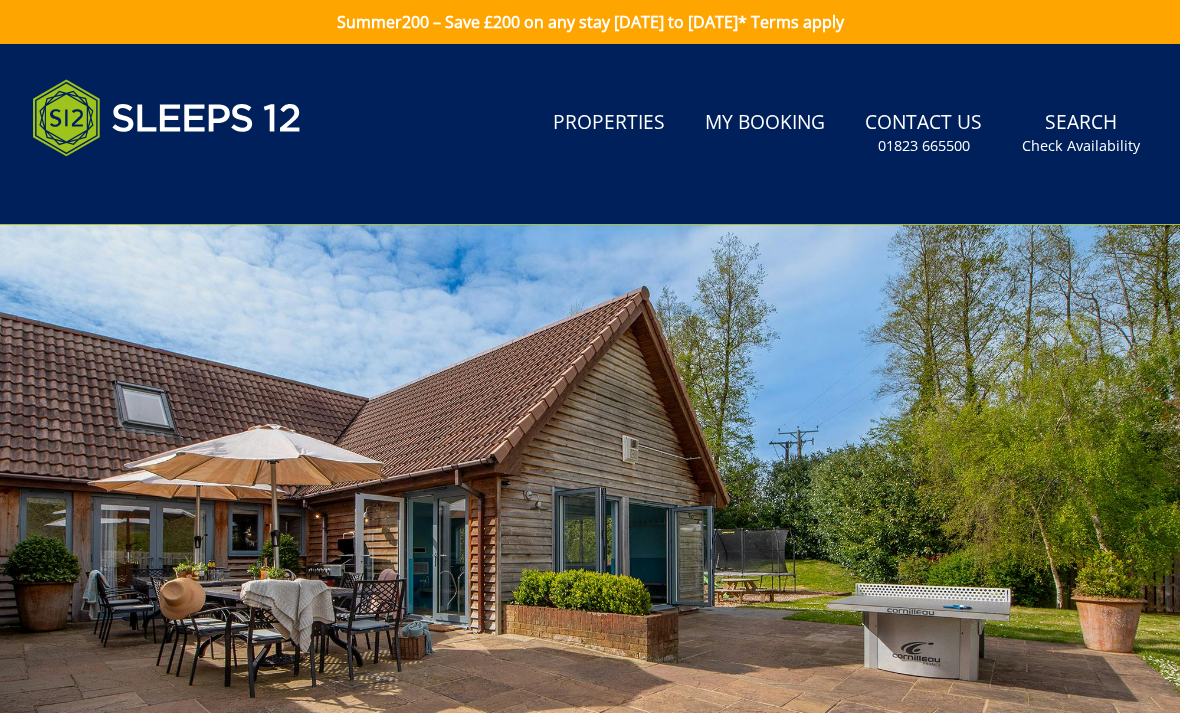 scroll, scrollTop: 0, scrollLeft: 0, axis: both 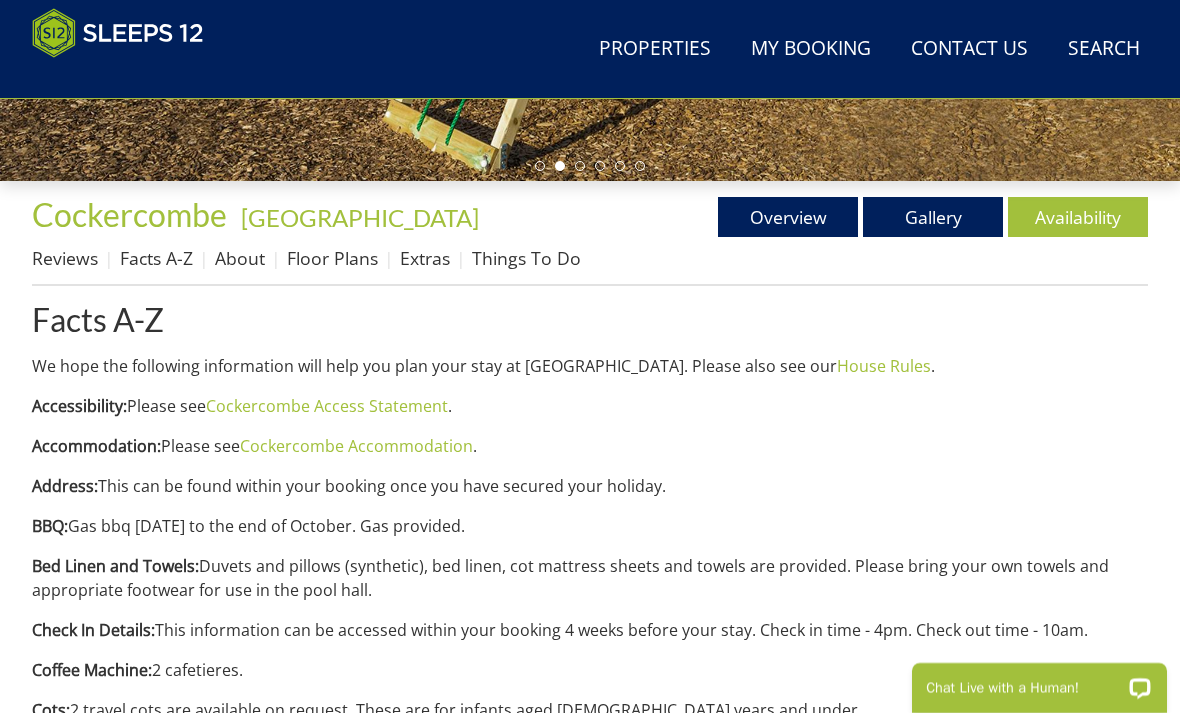 click on "Gallery" at bounding box center [933, 217] 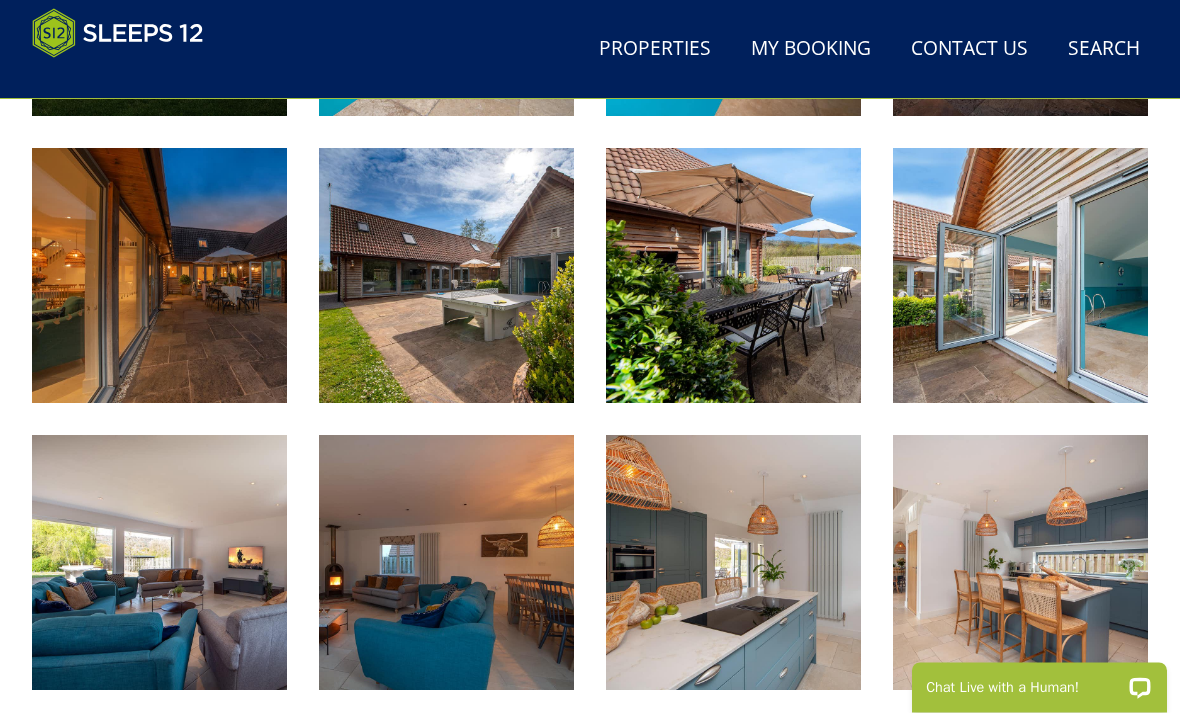 scroll, scrollTop: 1064, scrollLeft: 0, axis: vertical 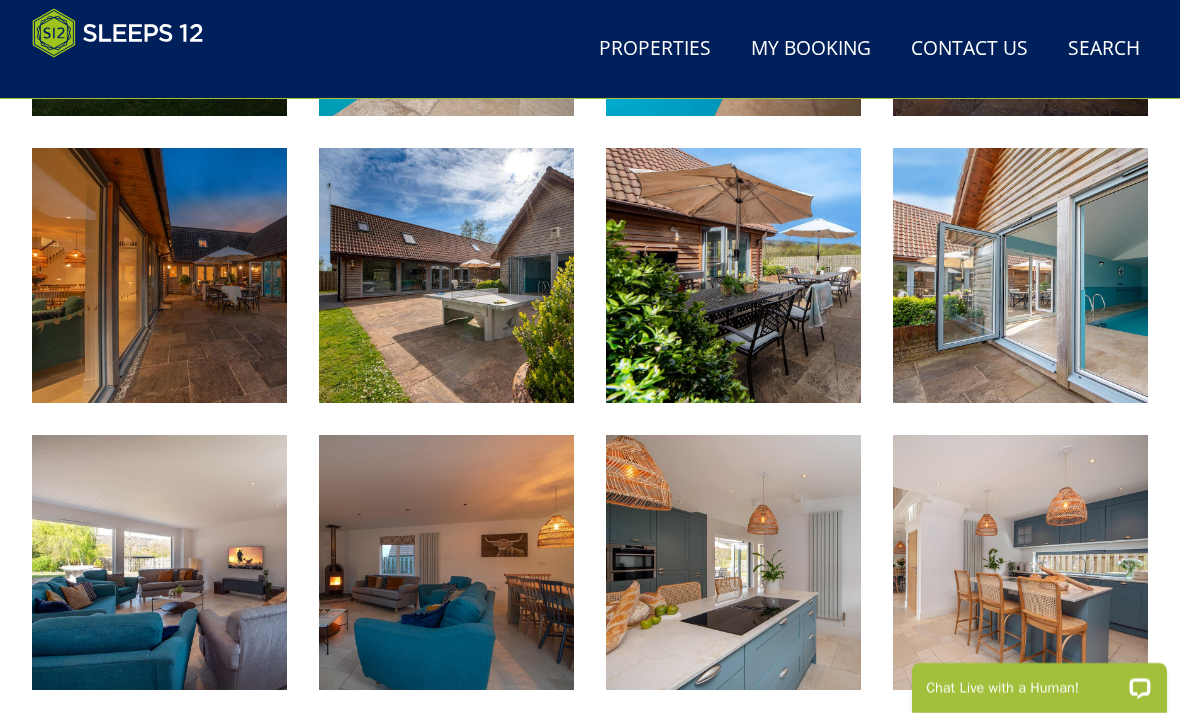 click at bounding box center [446, 275] 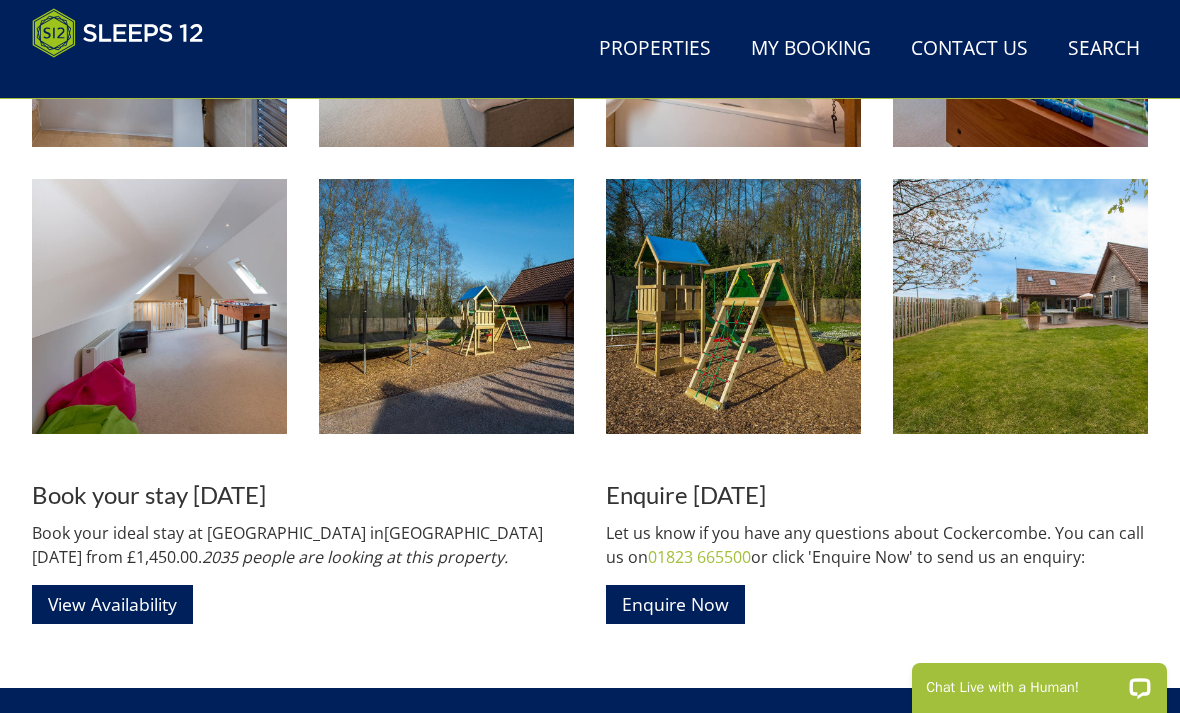 scroll, scrollTop: 2764, scrollLeft: 0, axis: vertical 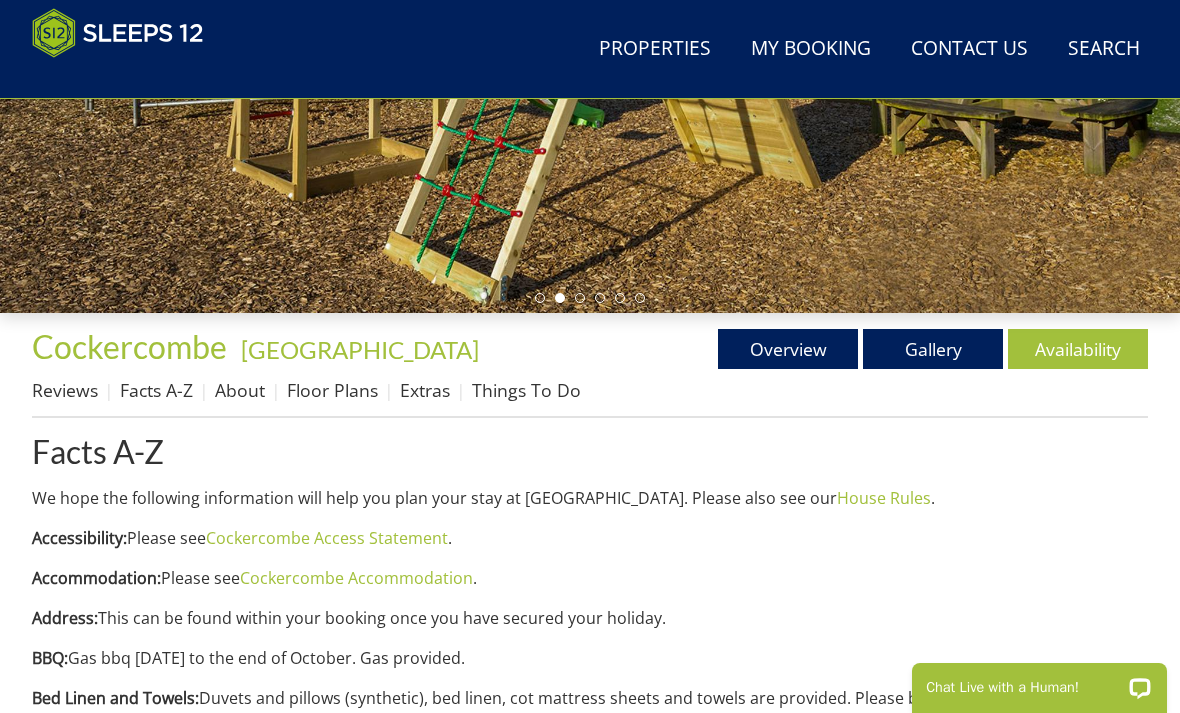 click on "Overview" at bounding box center [788, 349] 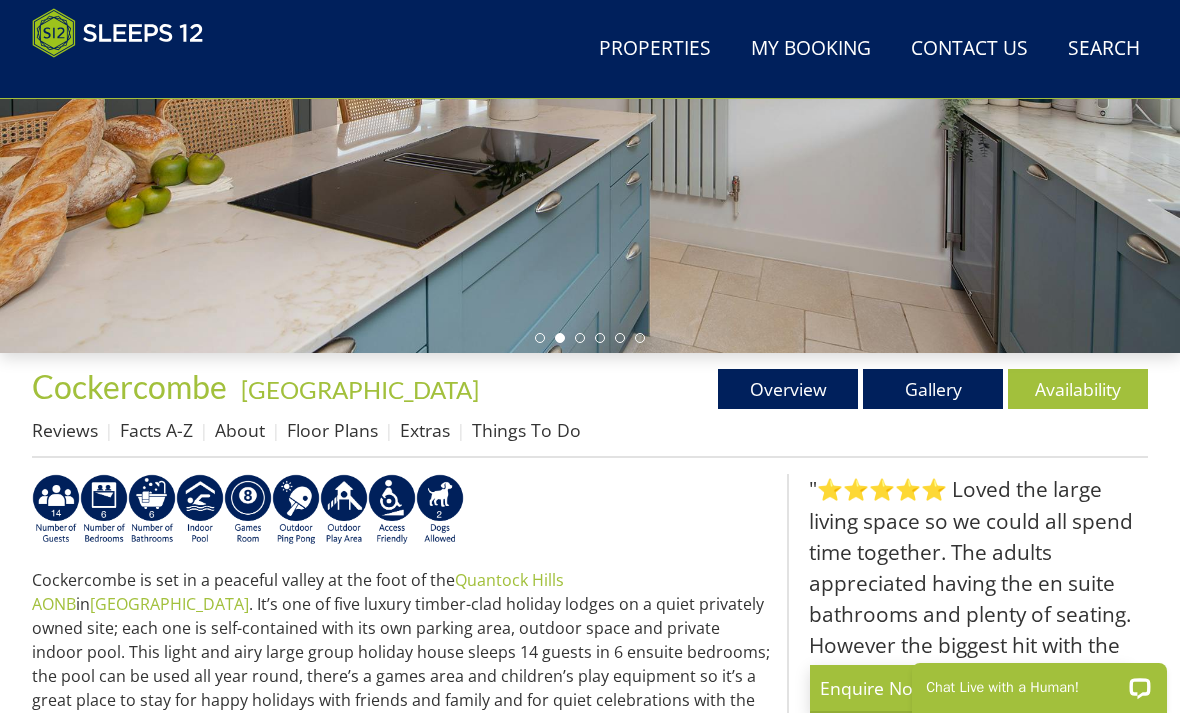 scroll, scrollTop: 477, scrollLeft: 0, axis: vertical 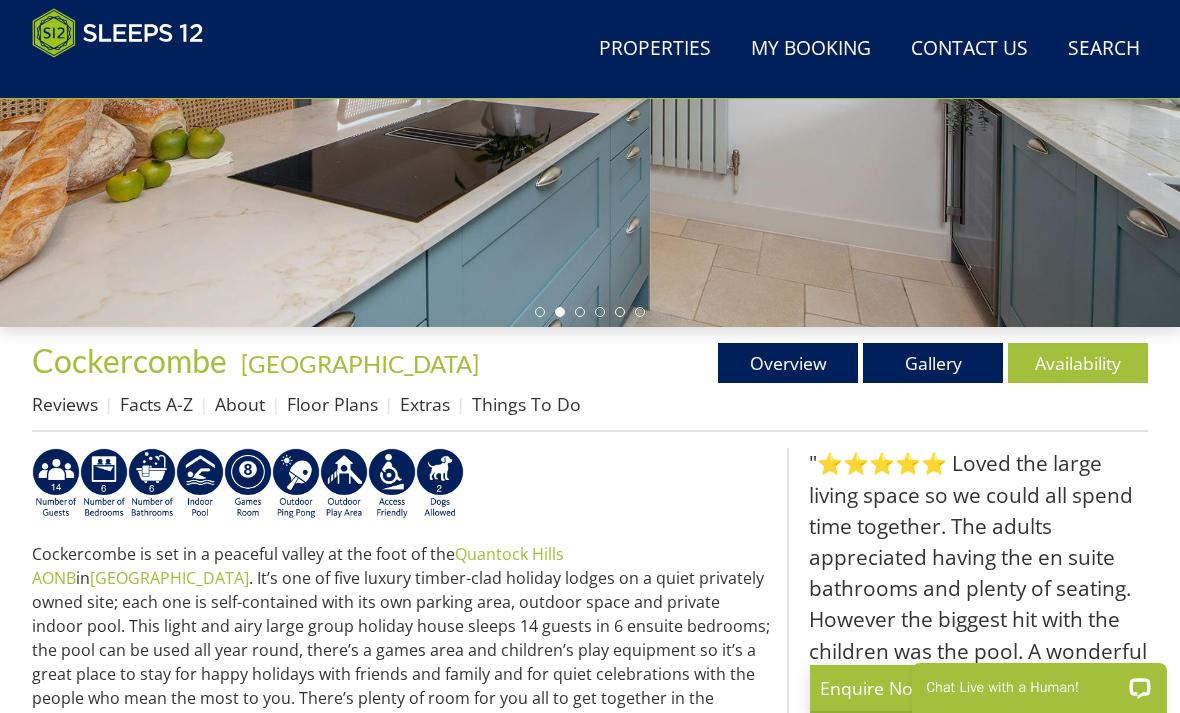 click at bounding box center [401, 487] 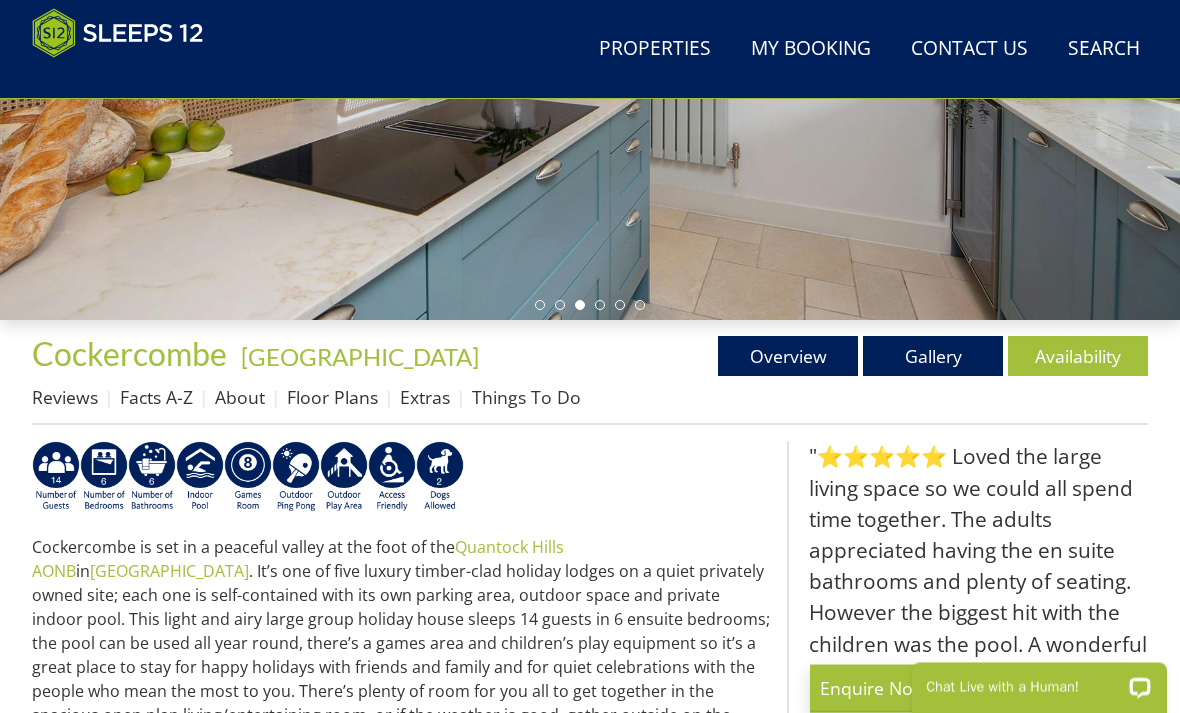 scroll, scrollTop: 484, scrollLeft: 0, axis: vertical 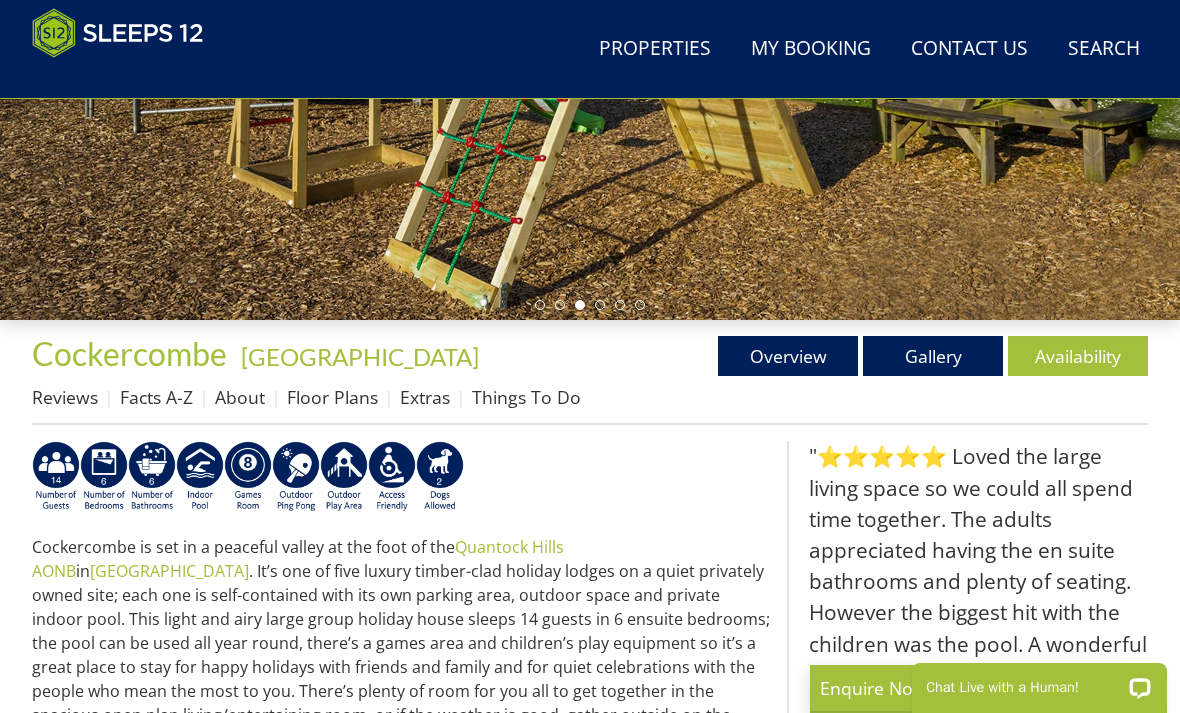 click on "Extras" at bounding box center [425, 397] 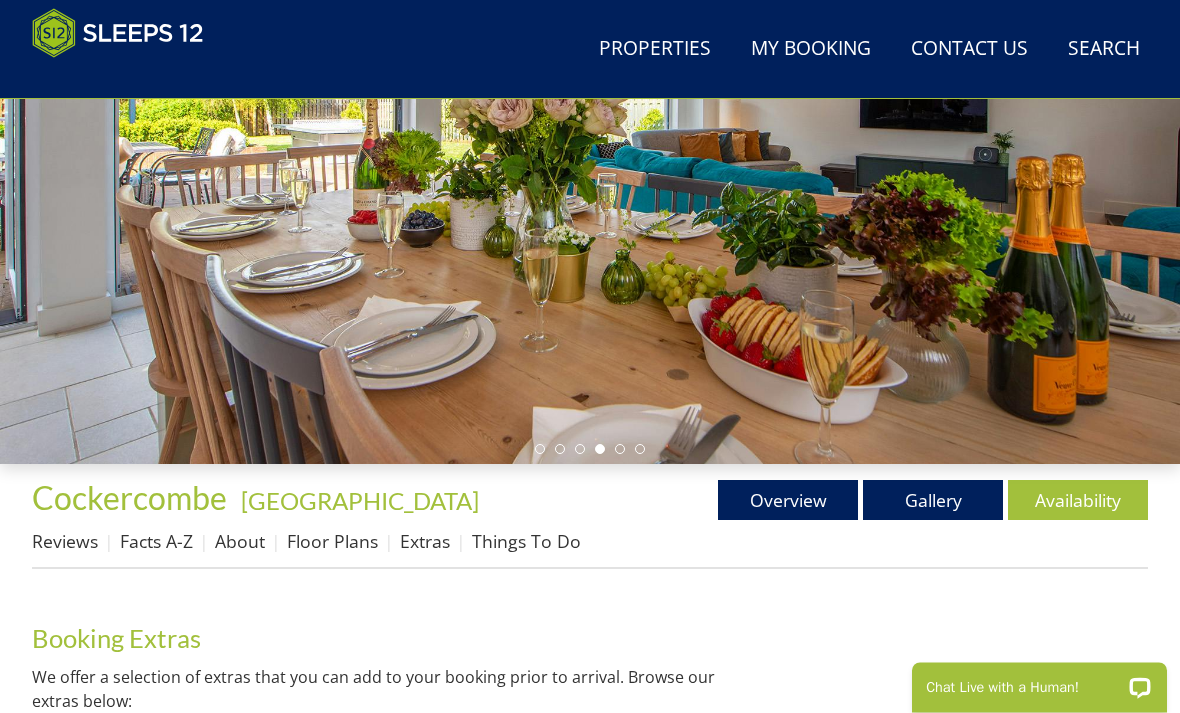 scroll, scrollTop: 352, scrollLeft: 0, axis: vertical 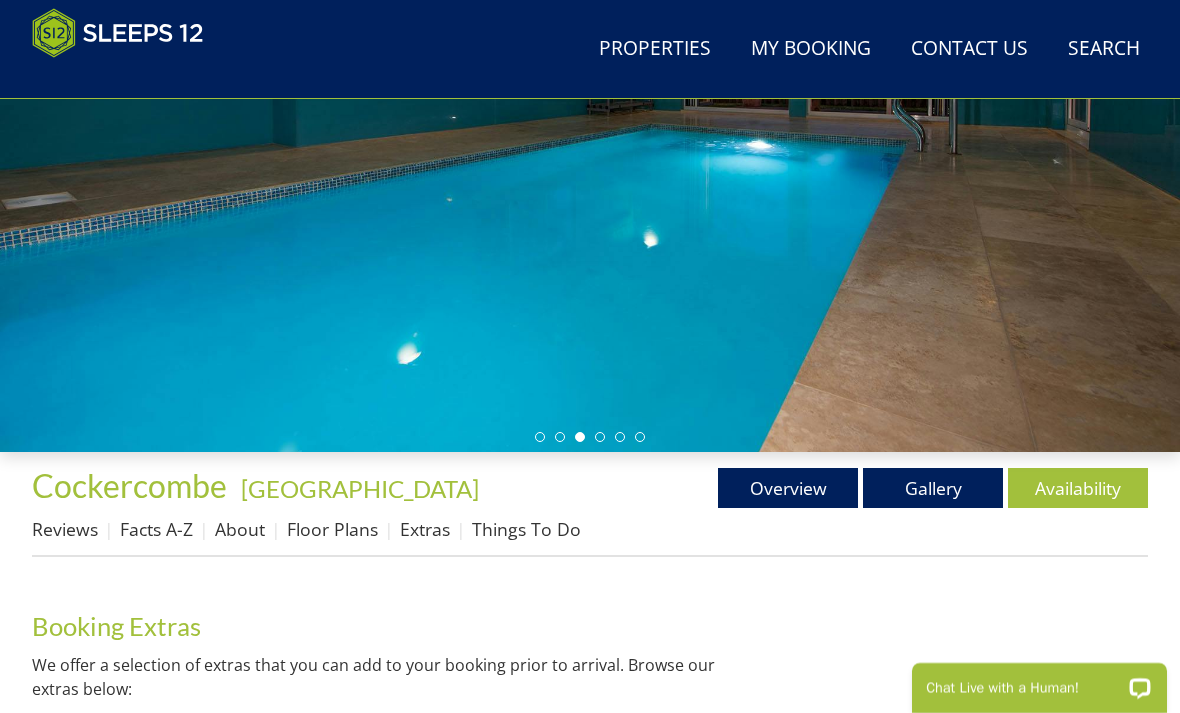 click on "Gallery" at bounding box center [933, 488] 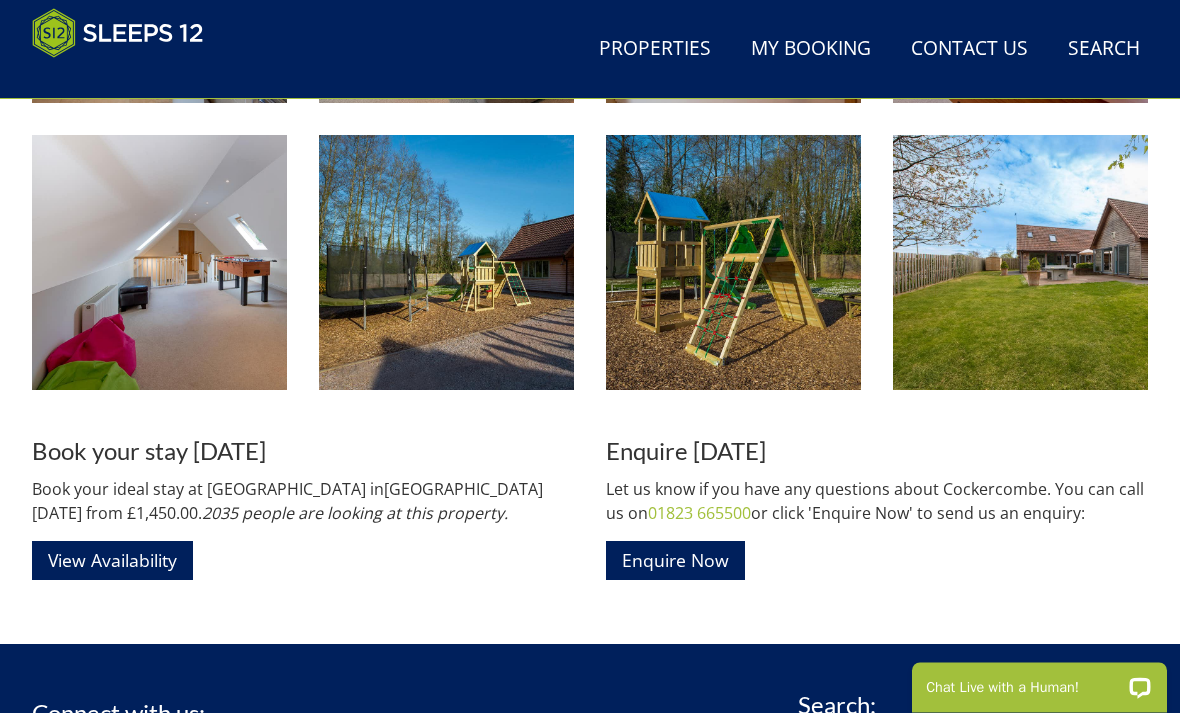 scroll, scrollTop: 2794, scrollLeft: 0, axis: vertical 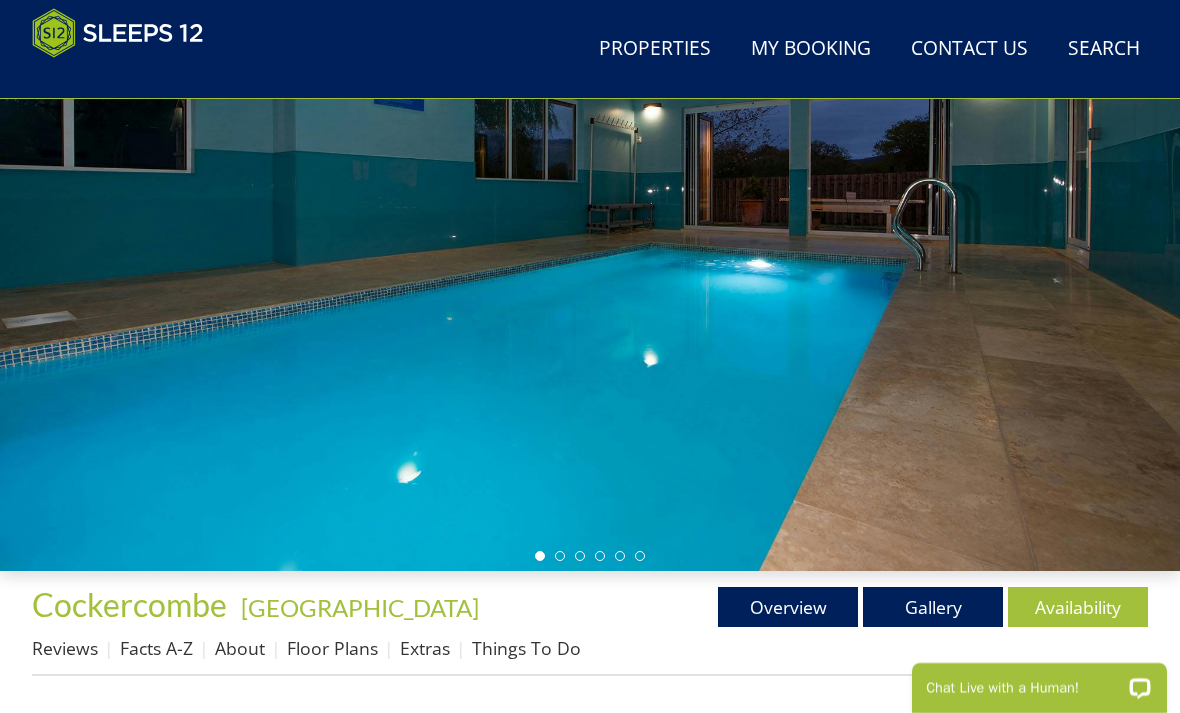 click on "Overview" at bounding box center (788, 607) 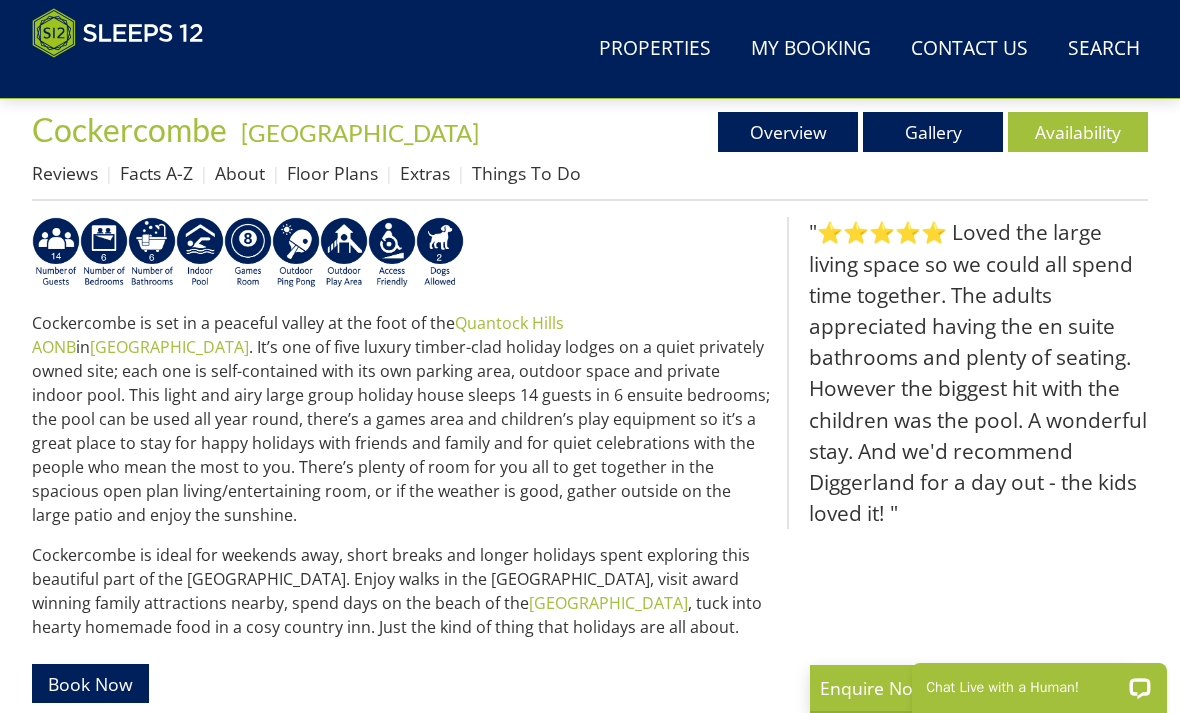 scroll, scrollTop: 707, scrollLeft: 0, axis: vertical 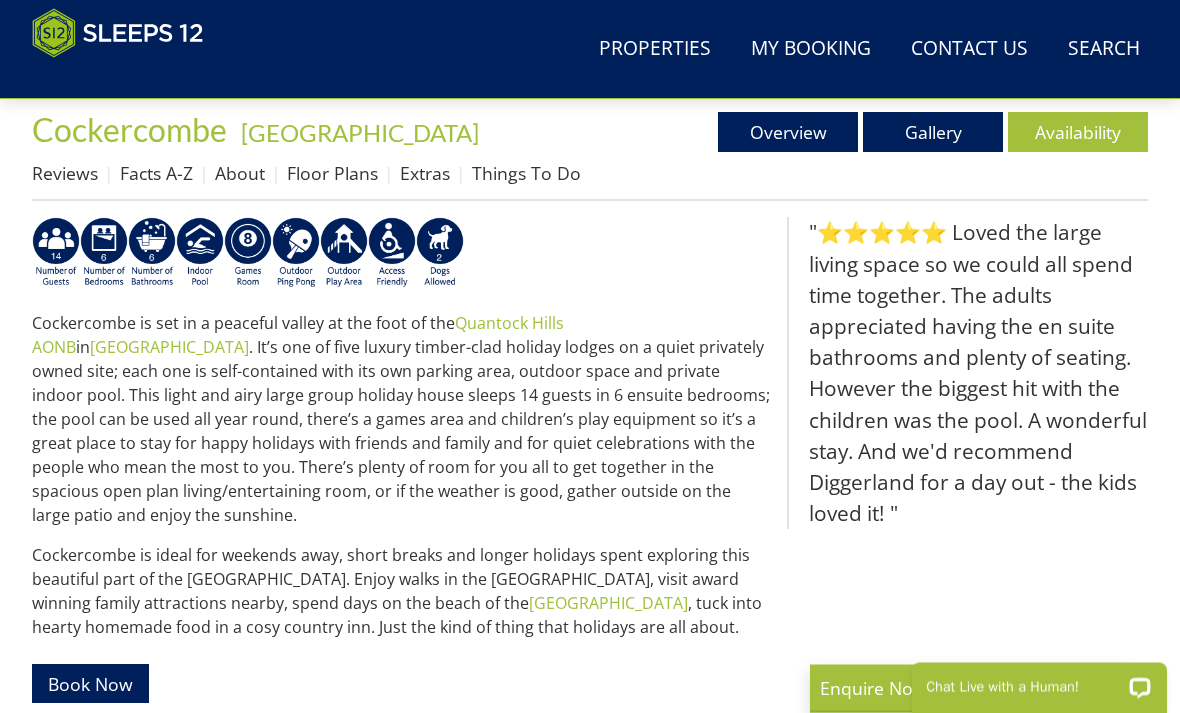 click on "Facts A-Z" at bounding box center [156, 174] 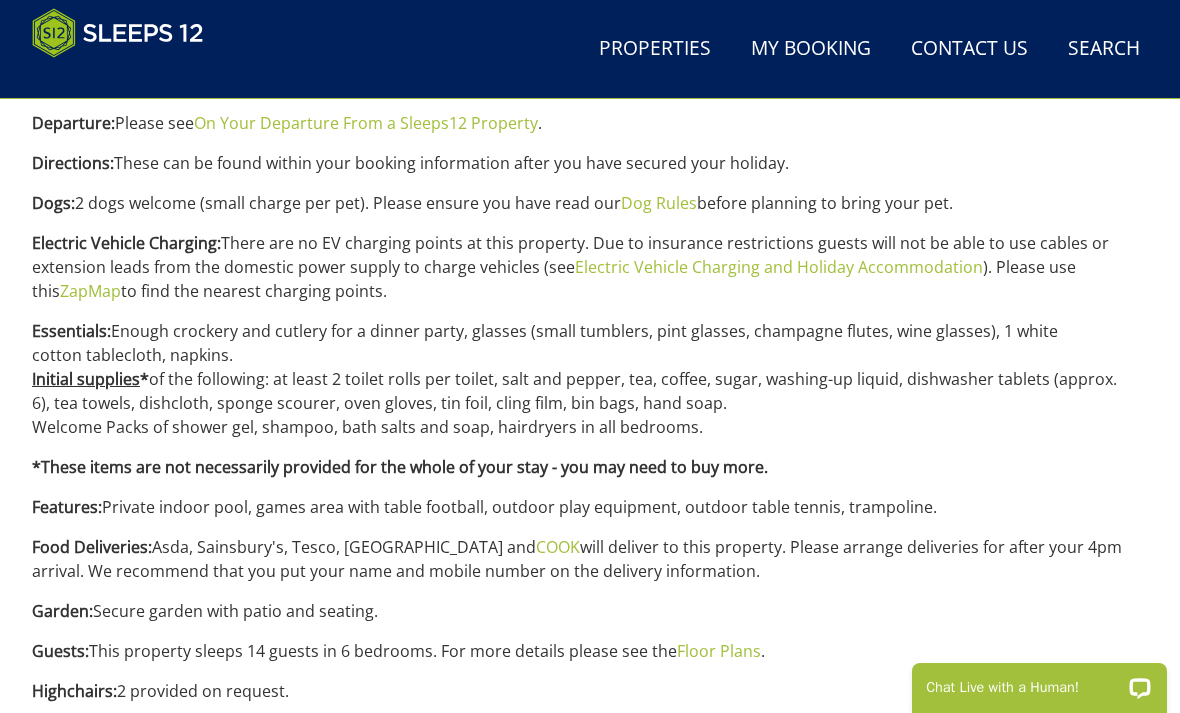 scroll, scrollTop: 1313, scrollLeft: 0, axis: vertical 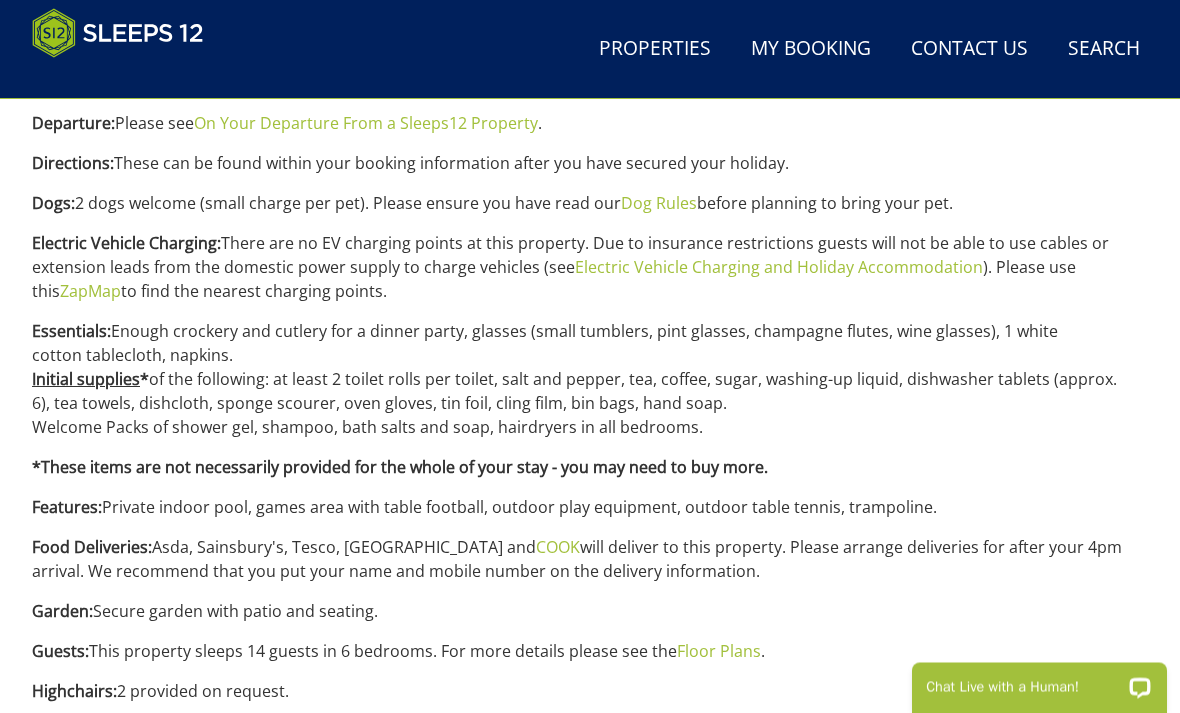 click on "Essentials:  Enough crockery and cutlery for a dinner party, glasses (small tumblers, pint glasses, champagne flutes, wine glasses), 1 white cotton tablecloth, napkins.
Initial supplies *  of the following: at least 2 toilet rolls per toilet, salt and pepper, tea, coffee, sugar, washing-up liquid, dishwasher tablets (approx. 6), tea towels, dishcloth, sponge scourer, oven gloves, tin foil, cling film, bin bags, hand soap.
Welcome Packs of shower gel, shampoo, bath salts and soap, hairdryers in all bedrooms." at bounding box center (590, 380) 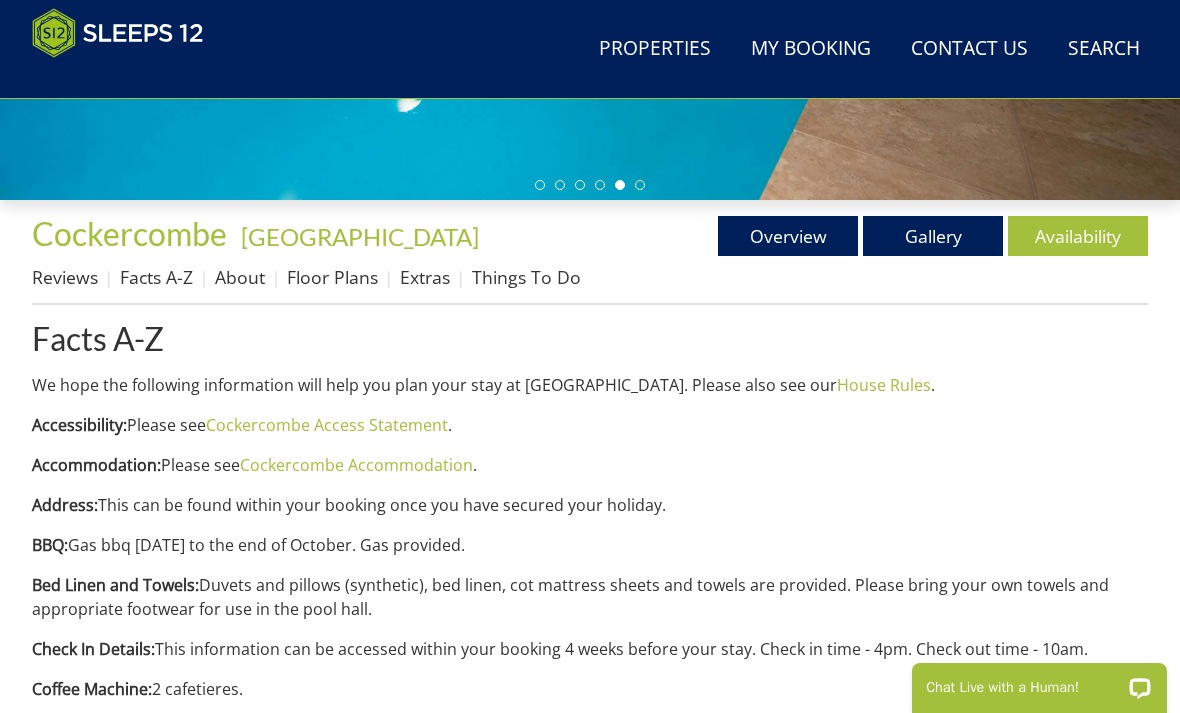 scroll, scrollTop: 593, scrollLeft: 0, axis: vertical 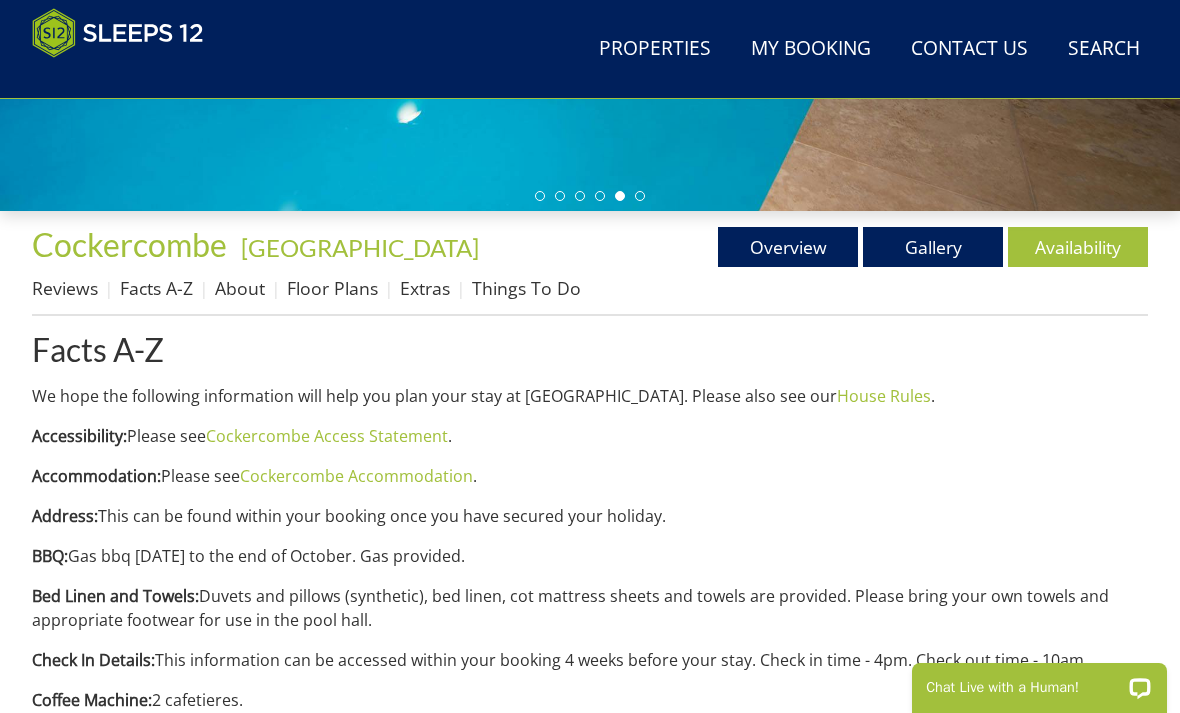 click on "Things To Do" at bounding box center [526, 288] 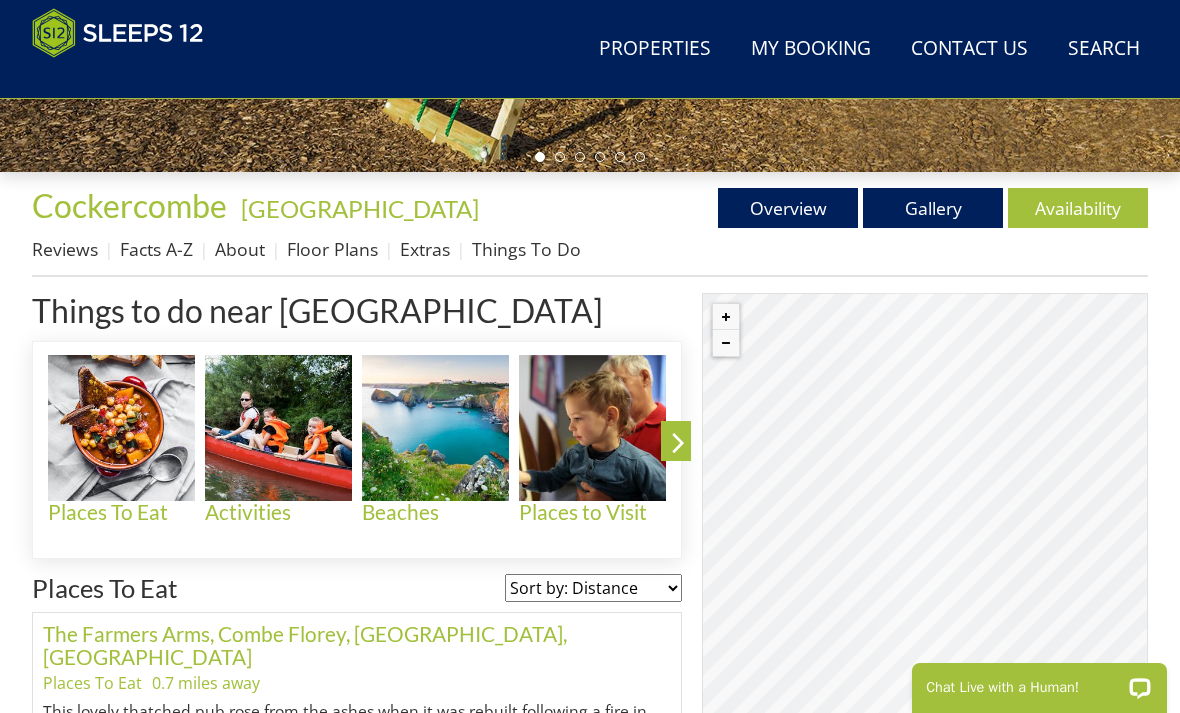 scroll, scrollTop: 596, scrollLeft: 0, axis: vertical 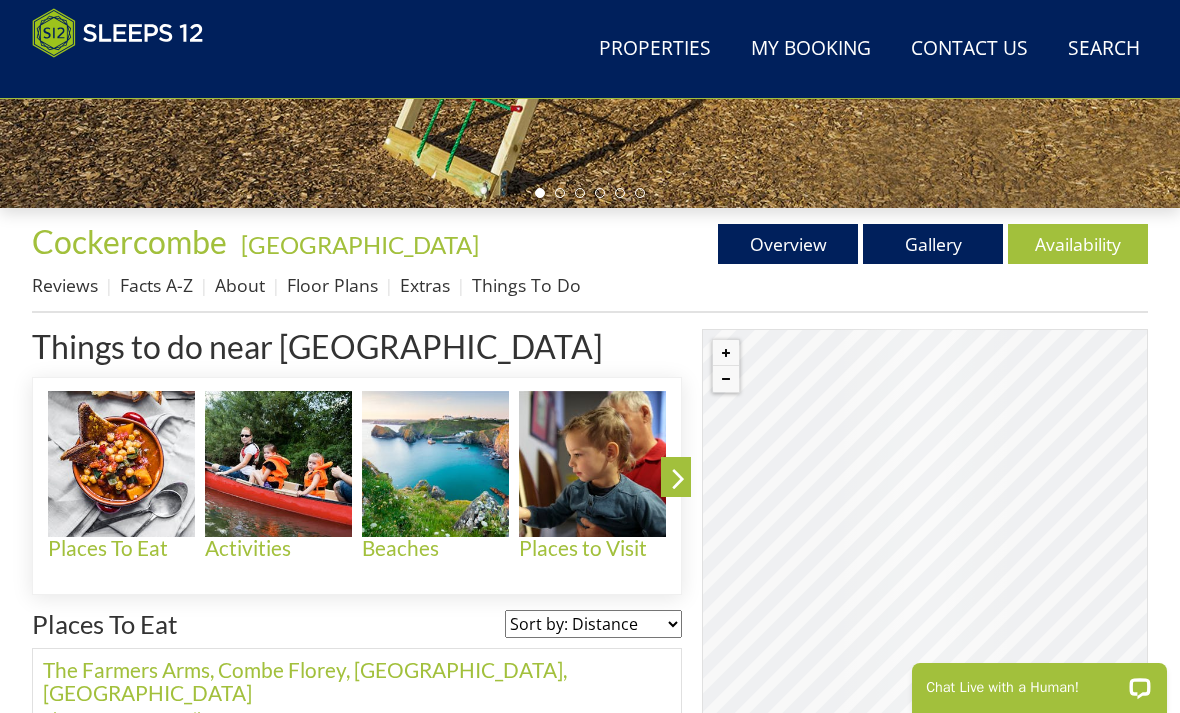 click on "Activities" at bounding box center (278, 548) 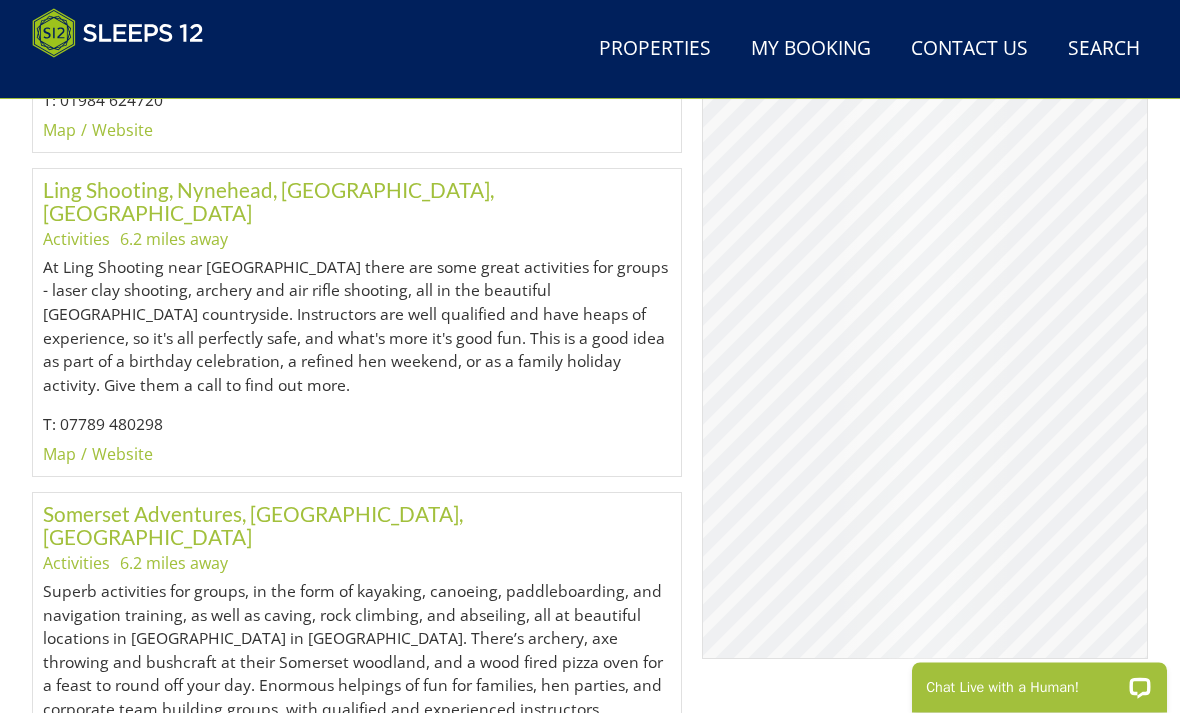 scroll, scrollTop: 1670, scrollLeft: 0, axis: vertical 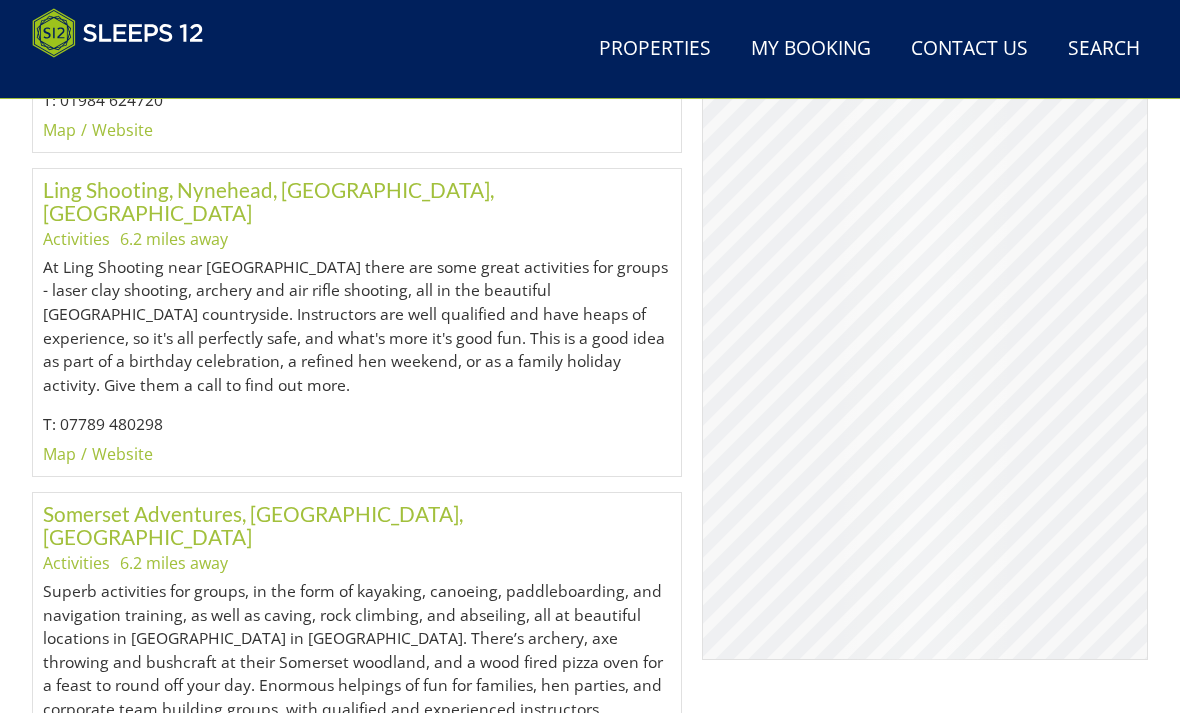 click on "Things to do near [GEOGRAPHIC_DATA] Activities Activities Sort by: Distance Sort by: Alphabetical Black Rock Outdoors, [GEOGRAPHIC_DATA], [GEOGRAPHIC_DATA], [GEOGRAPHIC_DATA] Activities 5.7 miles away Amazing opportunities for [MEDICAL_DATA] fuelled activities like high and low ropes, mountain boarding, canoeing, kayaking, water balls, archery, raft building and slack lining. Brilliant for corporate groups, with focus areas of time management, decision making, using initiative and negotiation skills, but also great fun for families, hen parties and for celebrations. [PERSON_NAME], picnic benches and BBQ lodge on site, and a vineyard with wine tasting. Booking essential.
T: 07780 929537
Map Website [GEOGRAPHIC_DATA] Activities 5.7 miles away This heated and treated open air pool first opened [DATE] and it's like a proper lido, with room for sunbathing, a picnic area and a playground, changing cabins and showers. Open April to September for family swims Mon-Fri 2.00-5.30pm and 12.30-5.00pm at weekends.
T: 01984 624720" 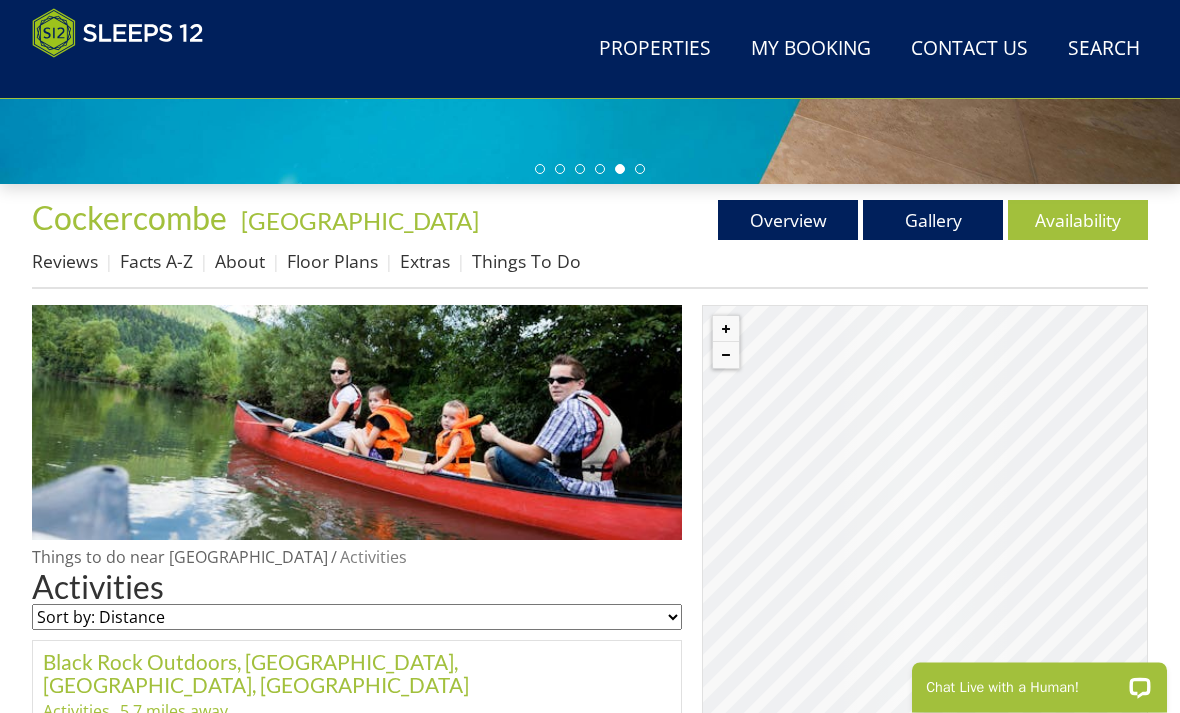 scroll, scrollTop: 621, scrollLeft: 0, axis: vertical 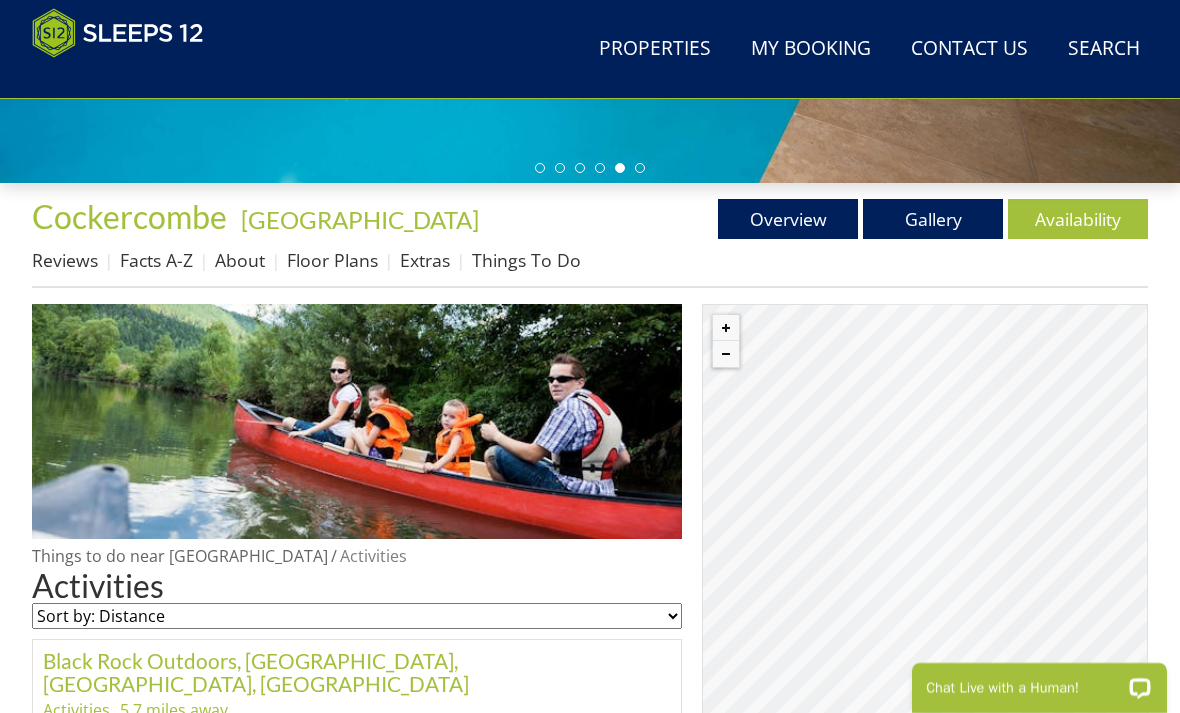 click on "Facts A-Z" at bounding box center [156, 260] 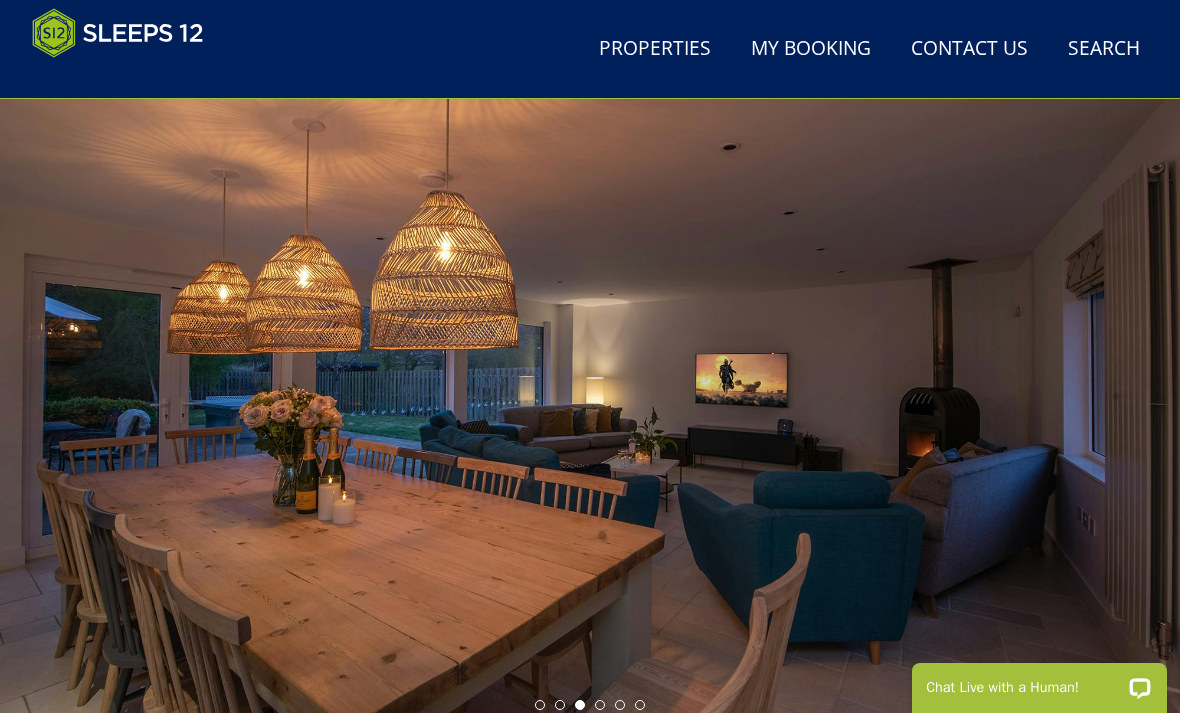 scroll, scrollTop: 0, scrollLeft: 0, axis: both 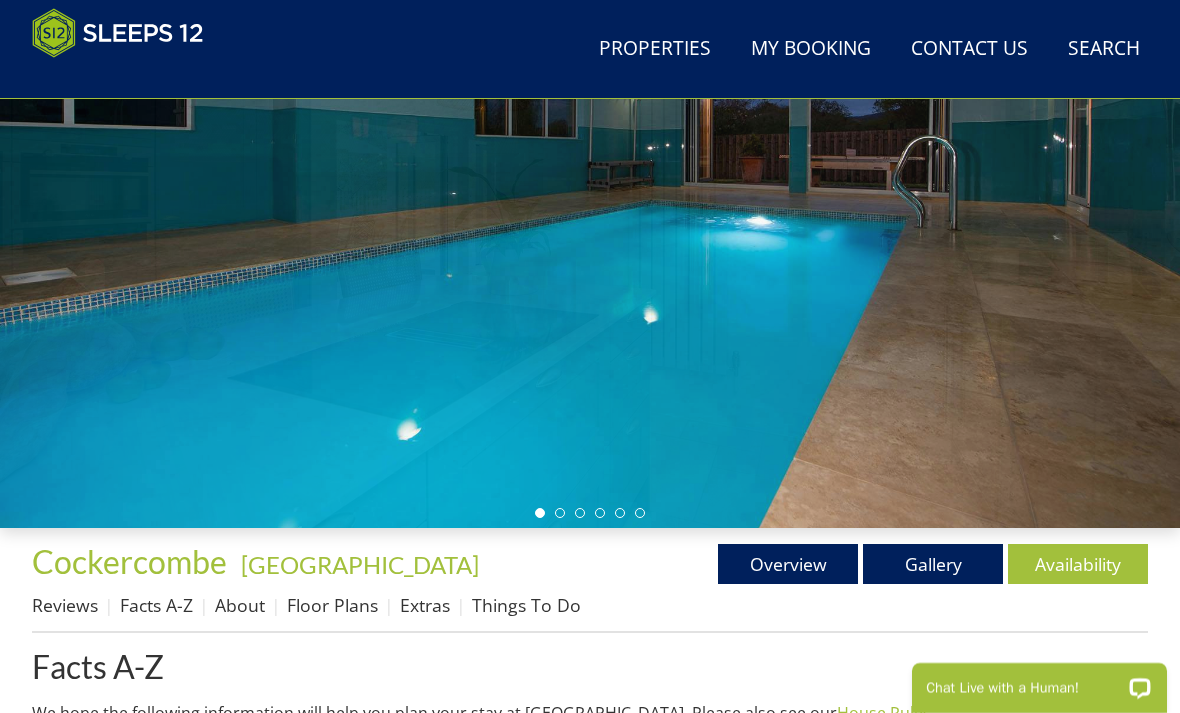 click on "Overview" at bounding box center [788, 564] 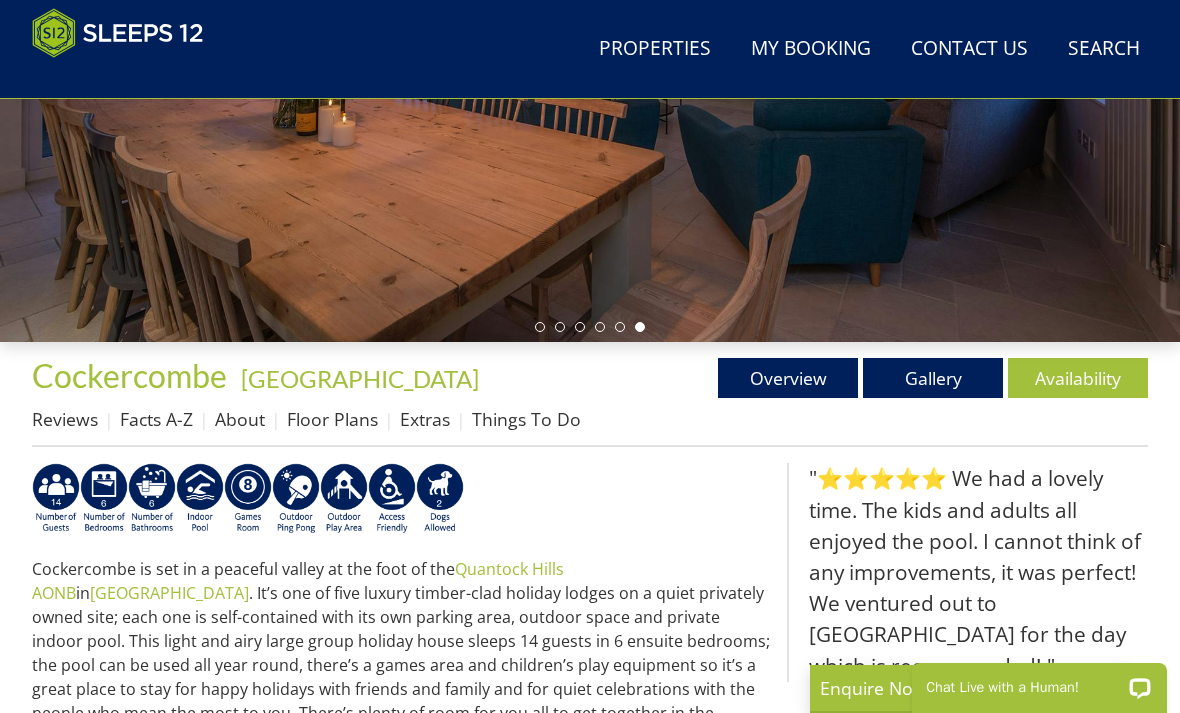 scroll, scrollTop: 461, scrollLeft: 0, axis: vertical 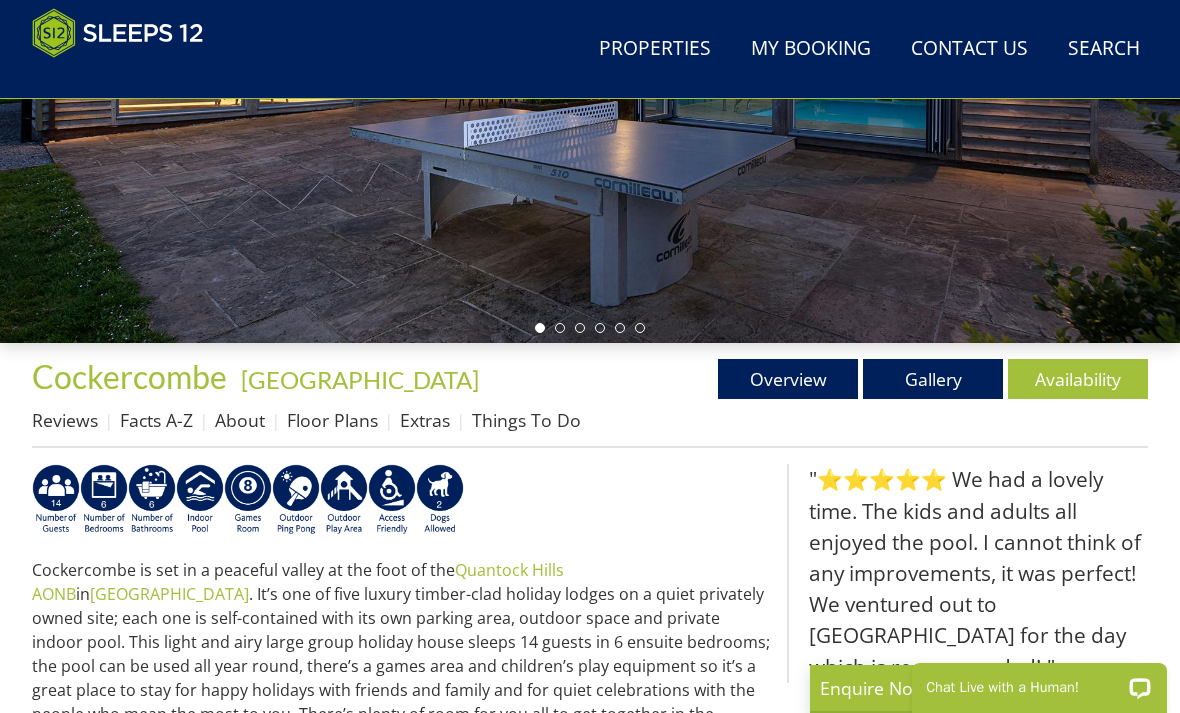 click on "Gallery" at bounding box center [933, 379] 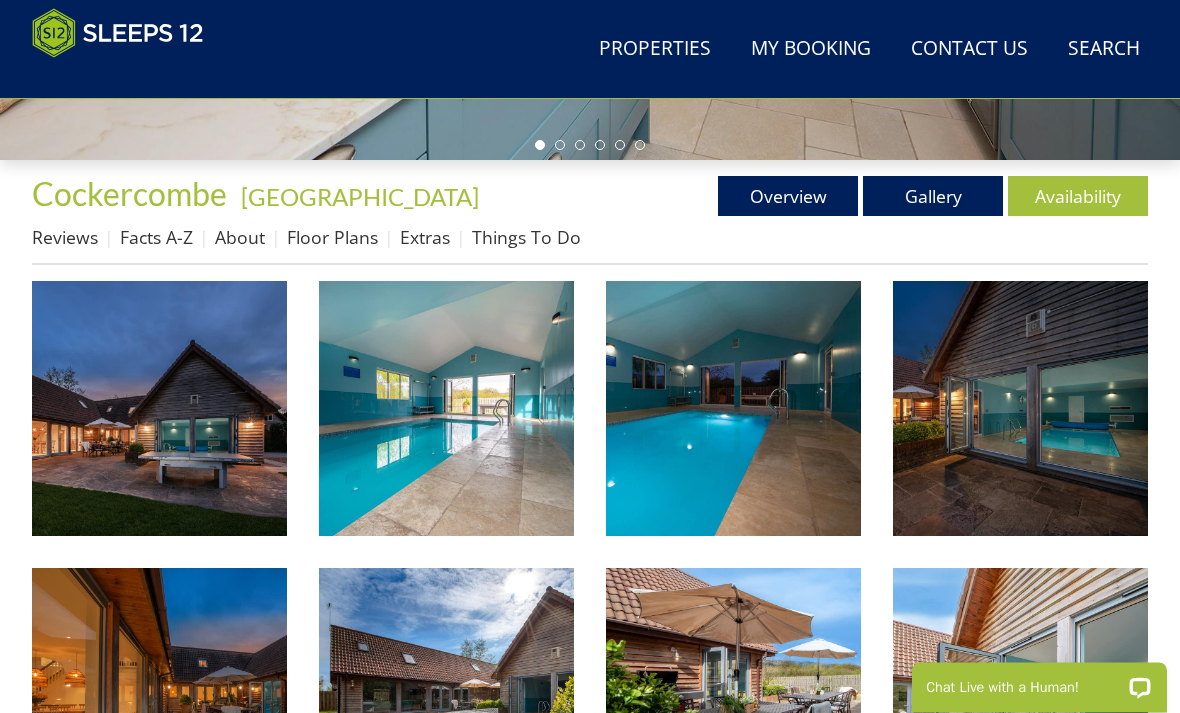 scroll, scrollTop: 642, scrollLeft: 0, axis: vertical 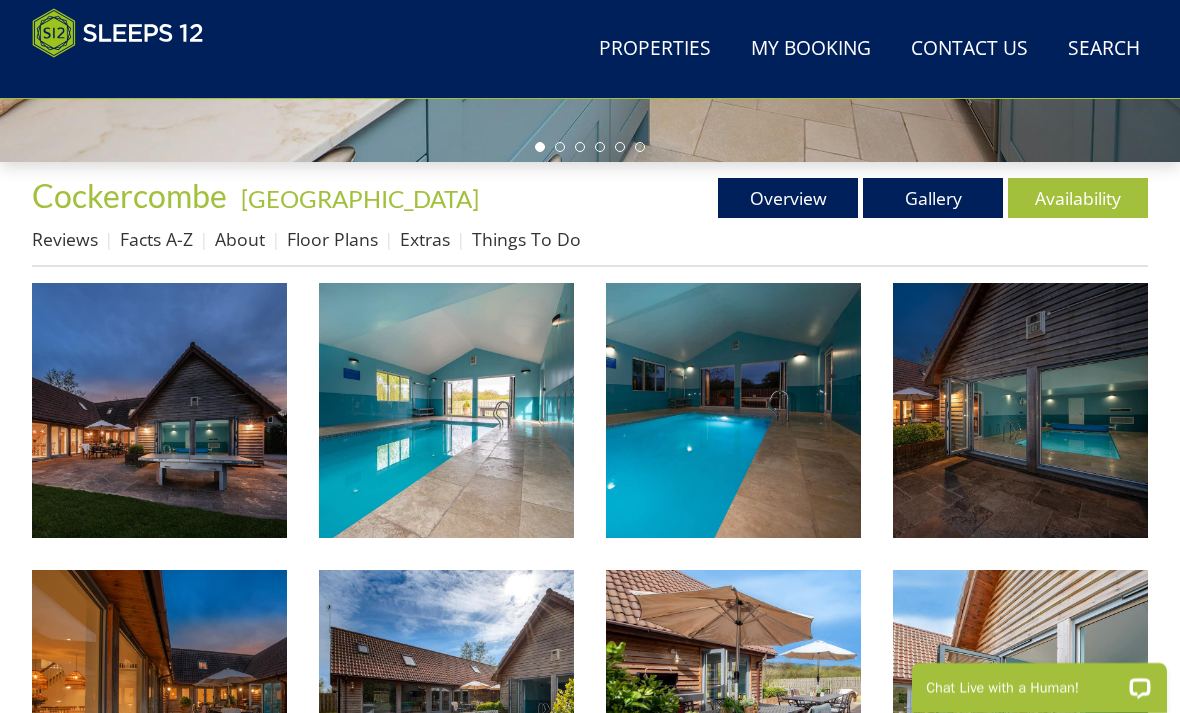 click on "Floor Plans" at bounding box center (332, 239) 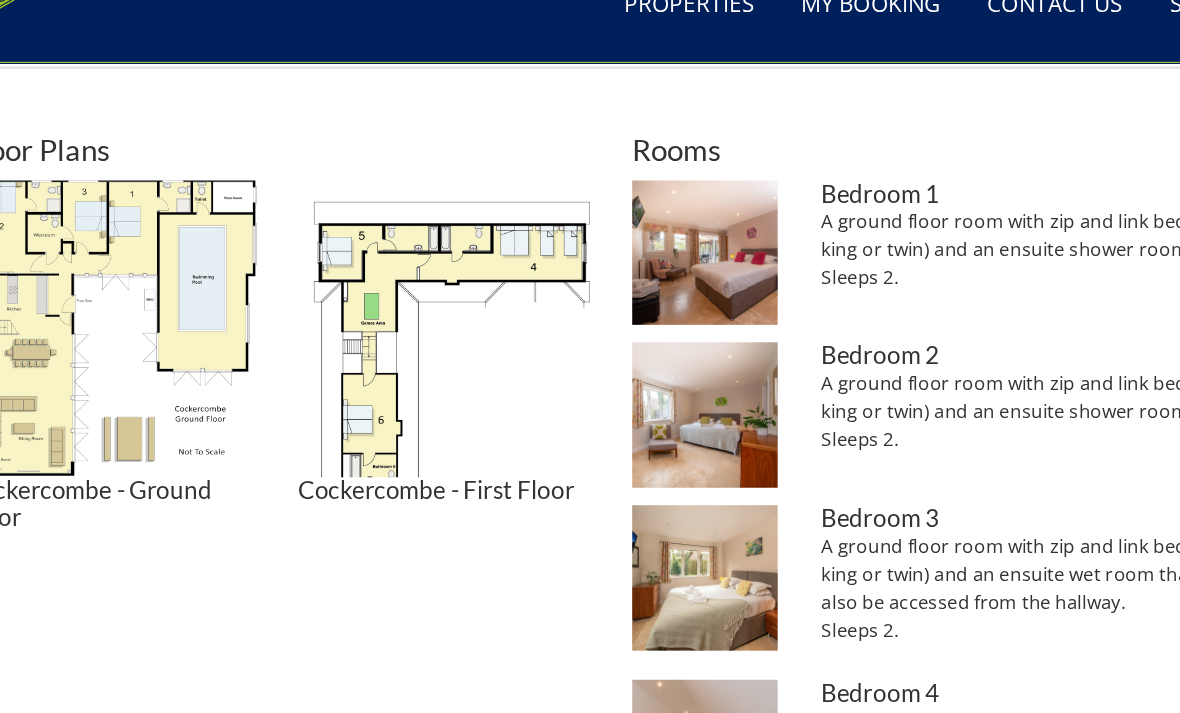 scroll, scrollTop: 804, scrollLeft: 0, axis: vertical 